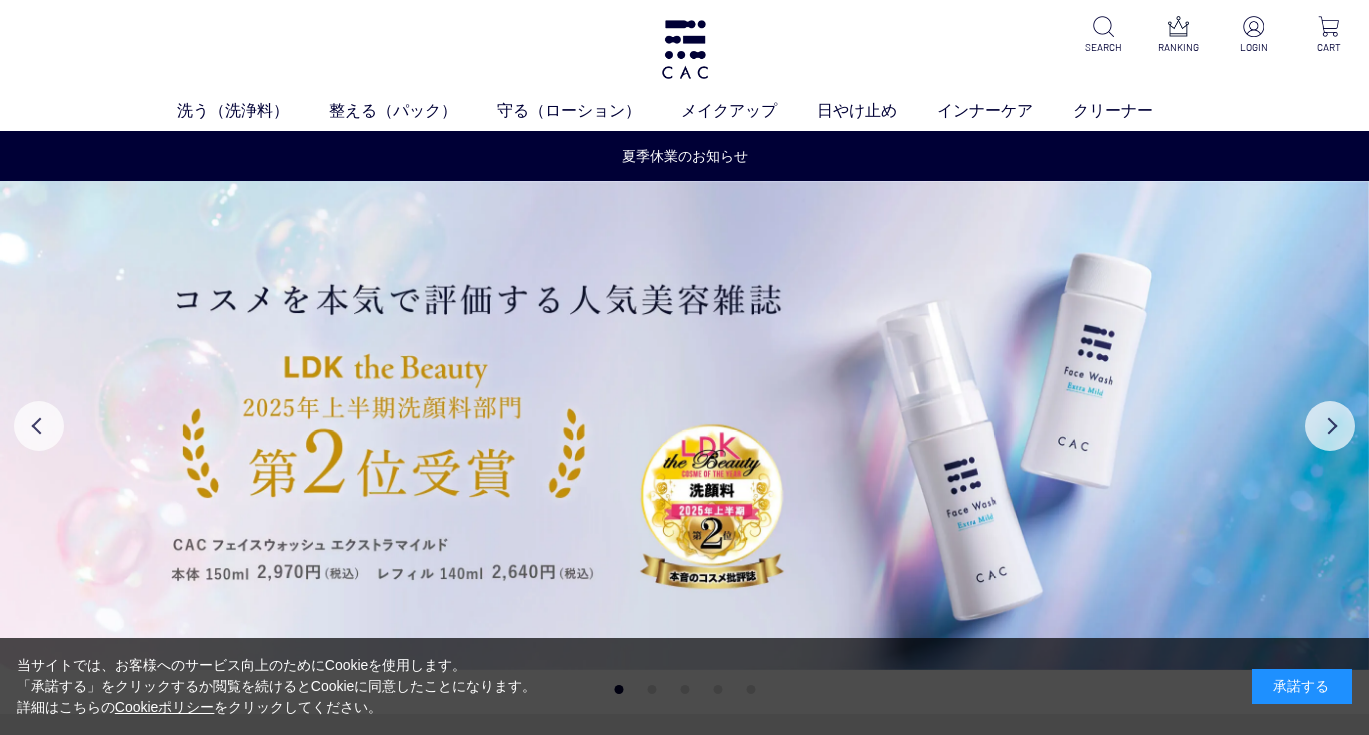 scroll, scrollTop: 0, scrollLeft: 0, axis: both 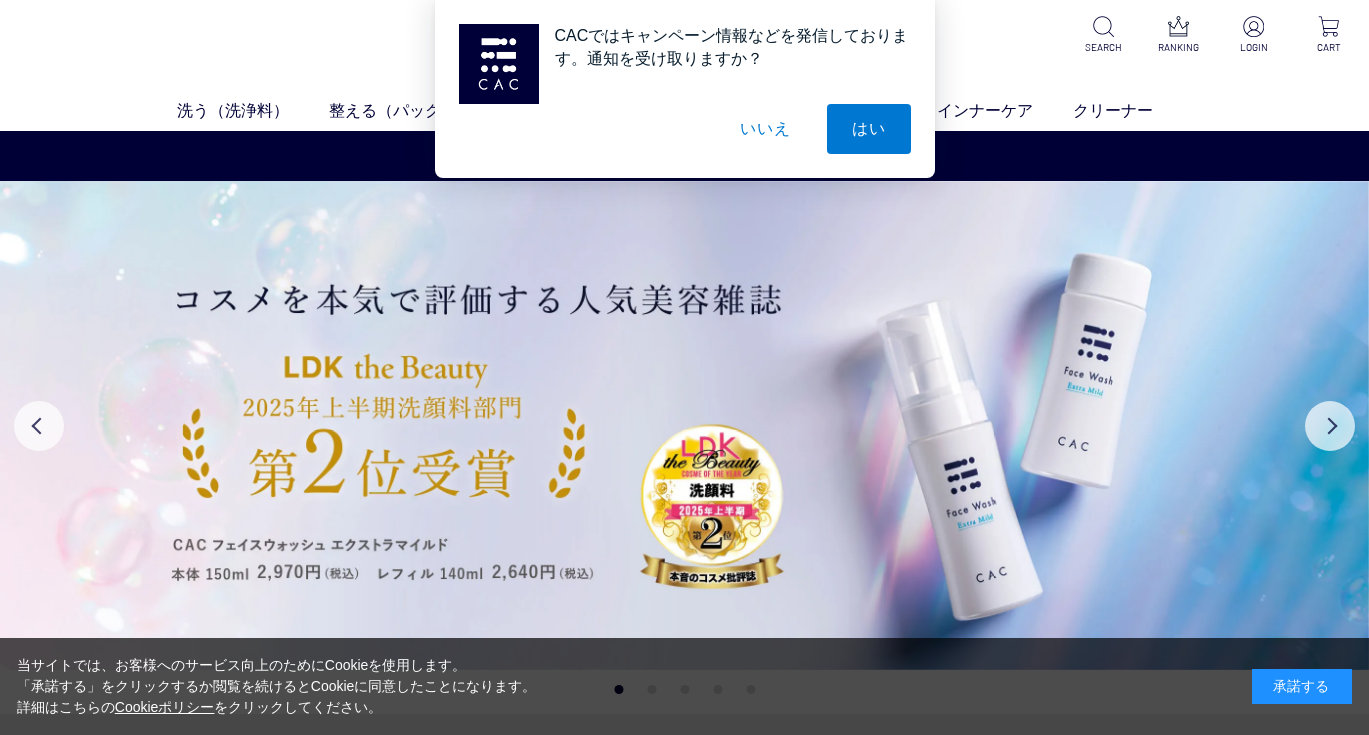 click on "いいえ" at bounding box center (765, 129) 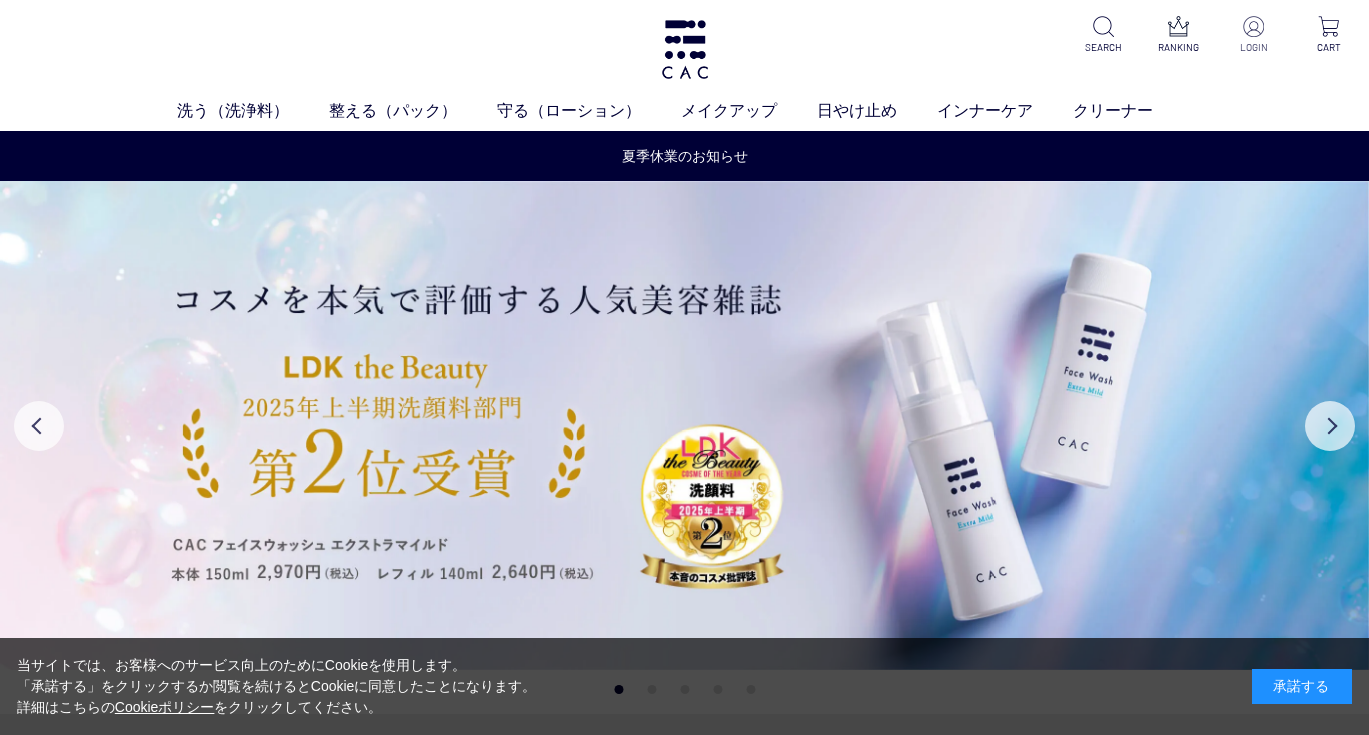 click at bounding box center [1253, 26] 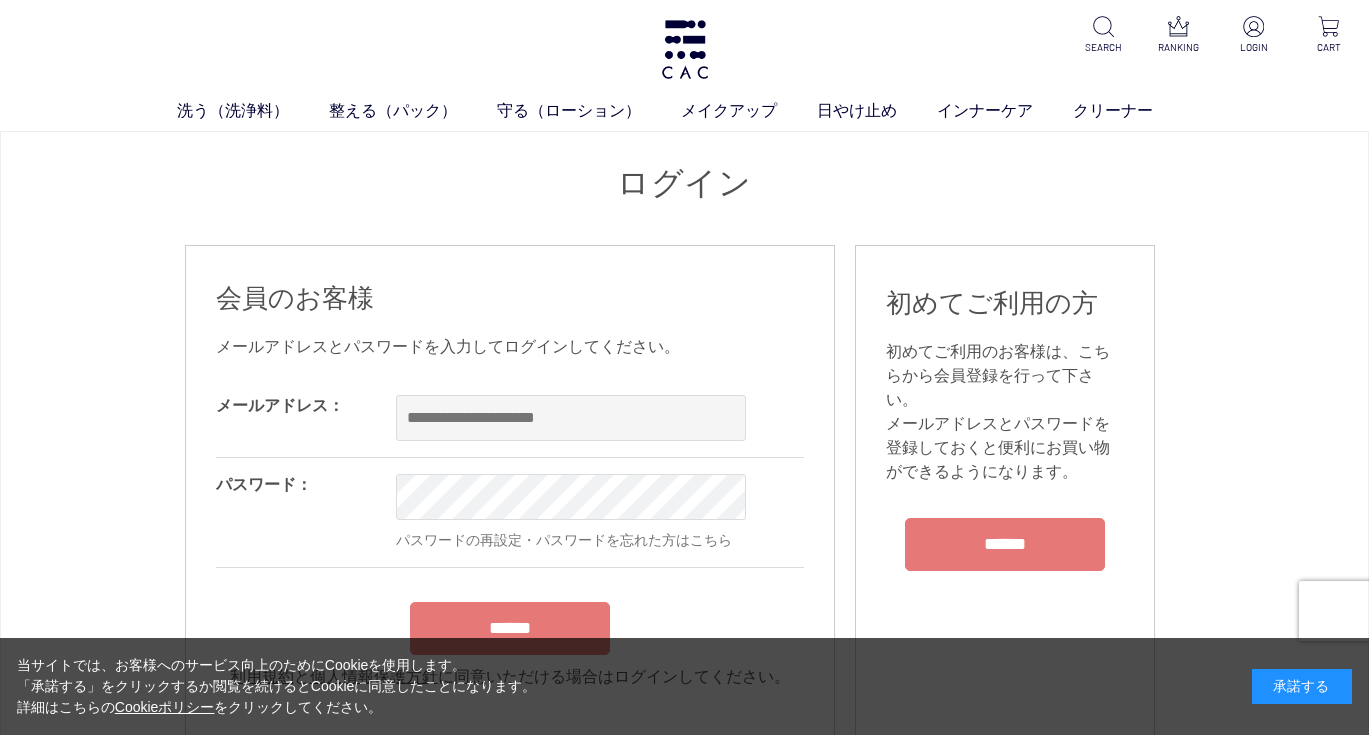 scroll, scrollTop: 0, scrollLeft: 0, axis: both 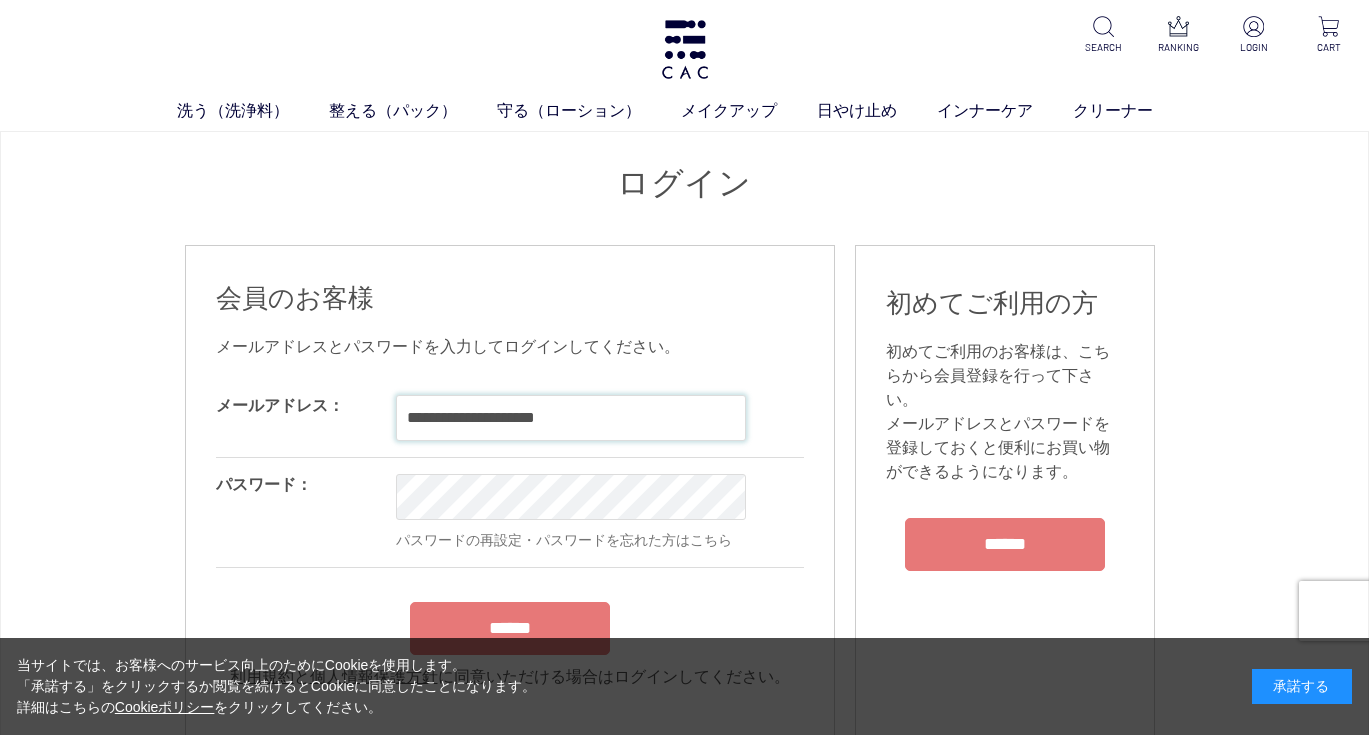 type on "**********" 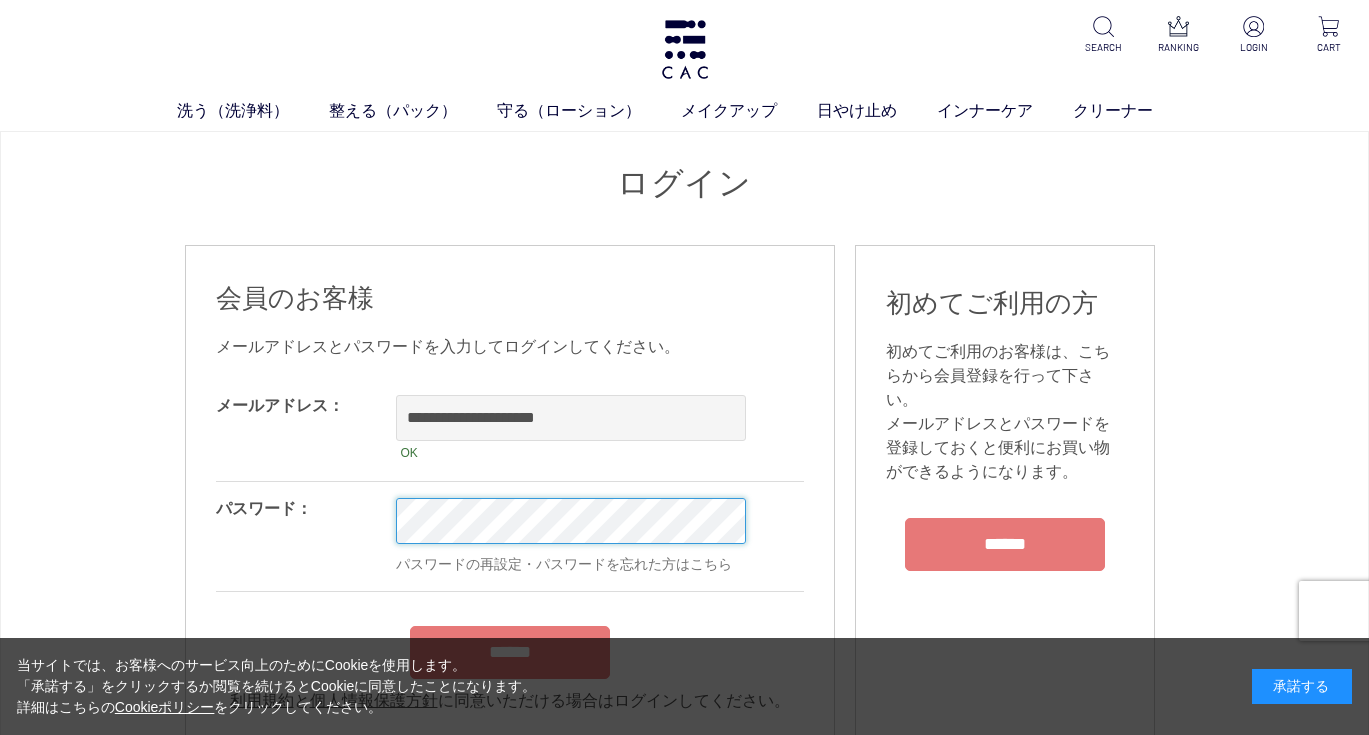 click on "******" at bounding box center [510, 652] 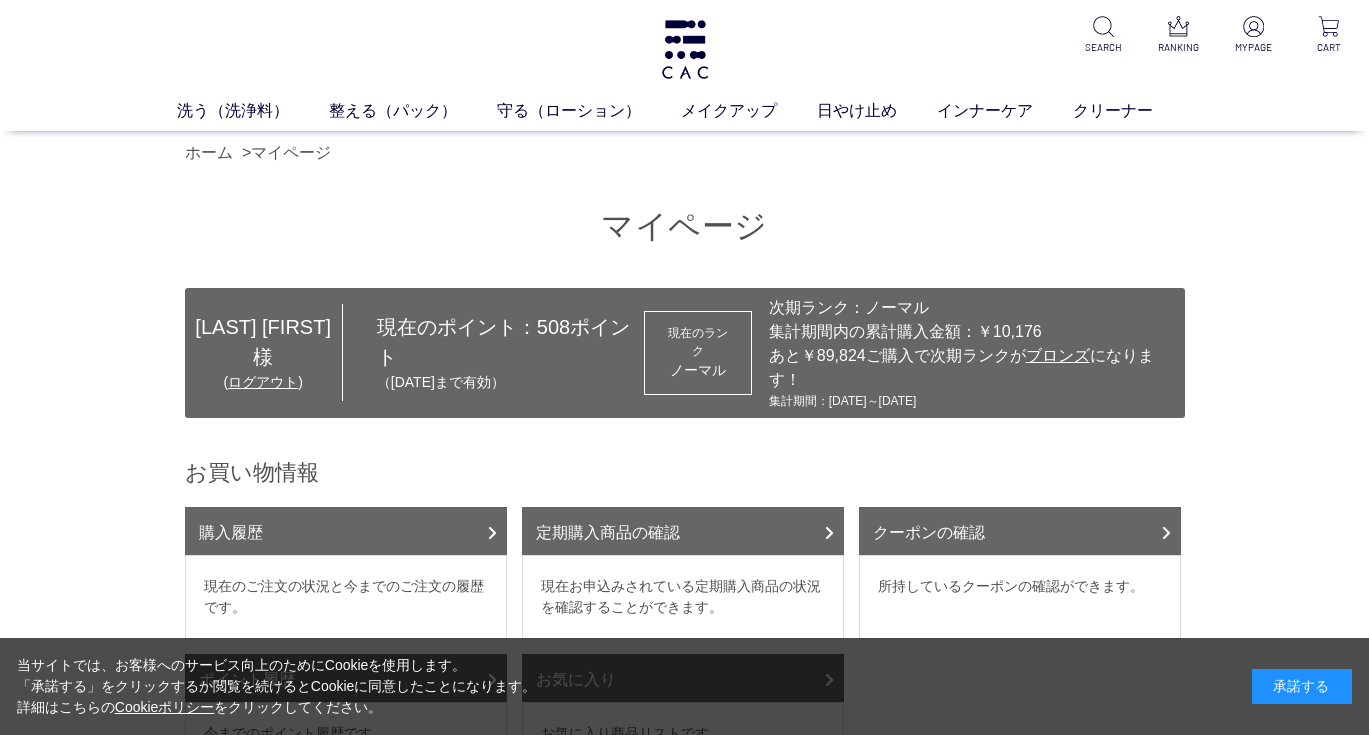 scroll, scrollTop: 0, scrollLeft: 0, axis: both 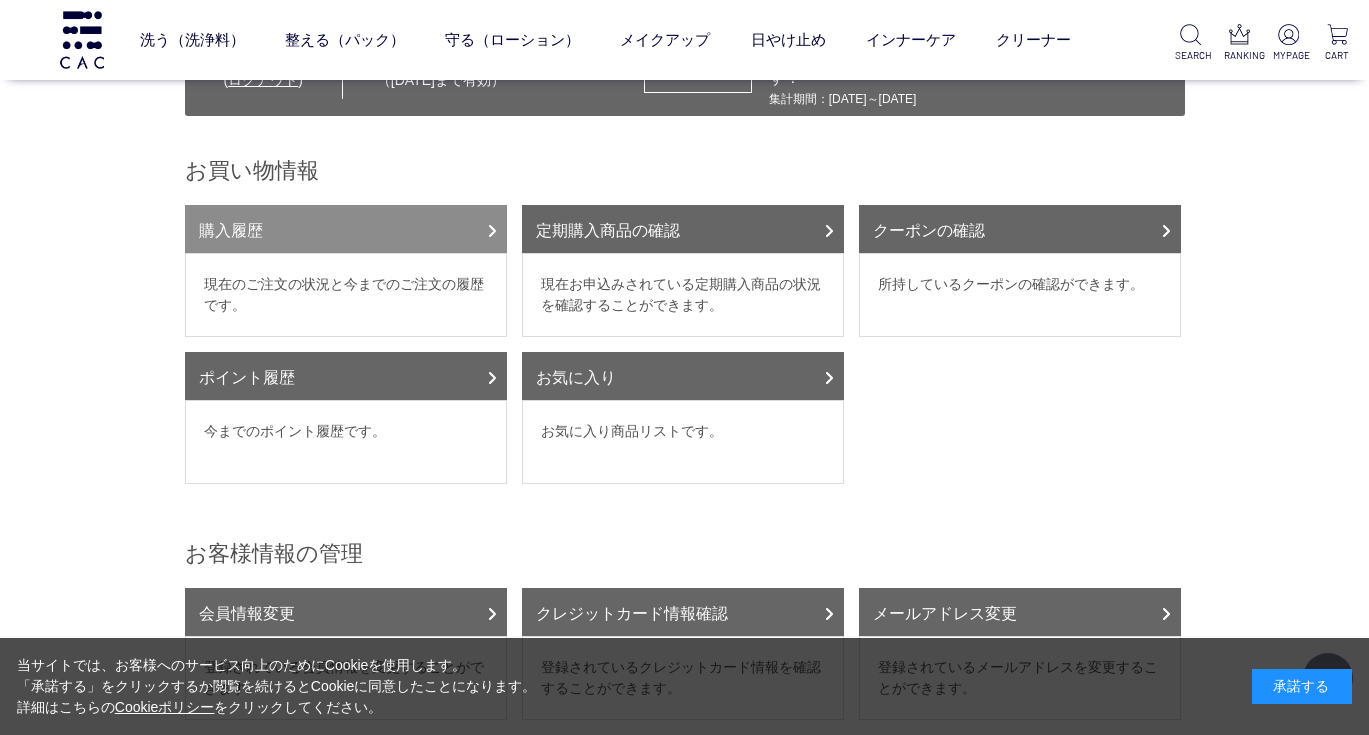 click on "購入履歴" at bounding box center [346, 229] 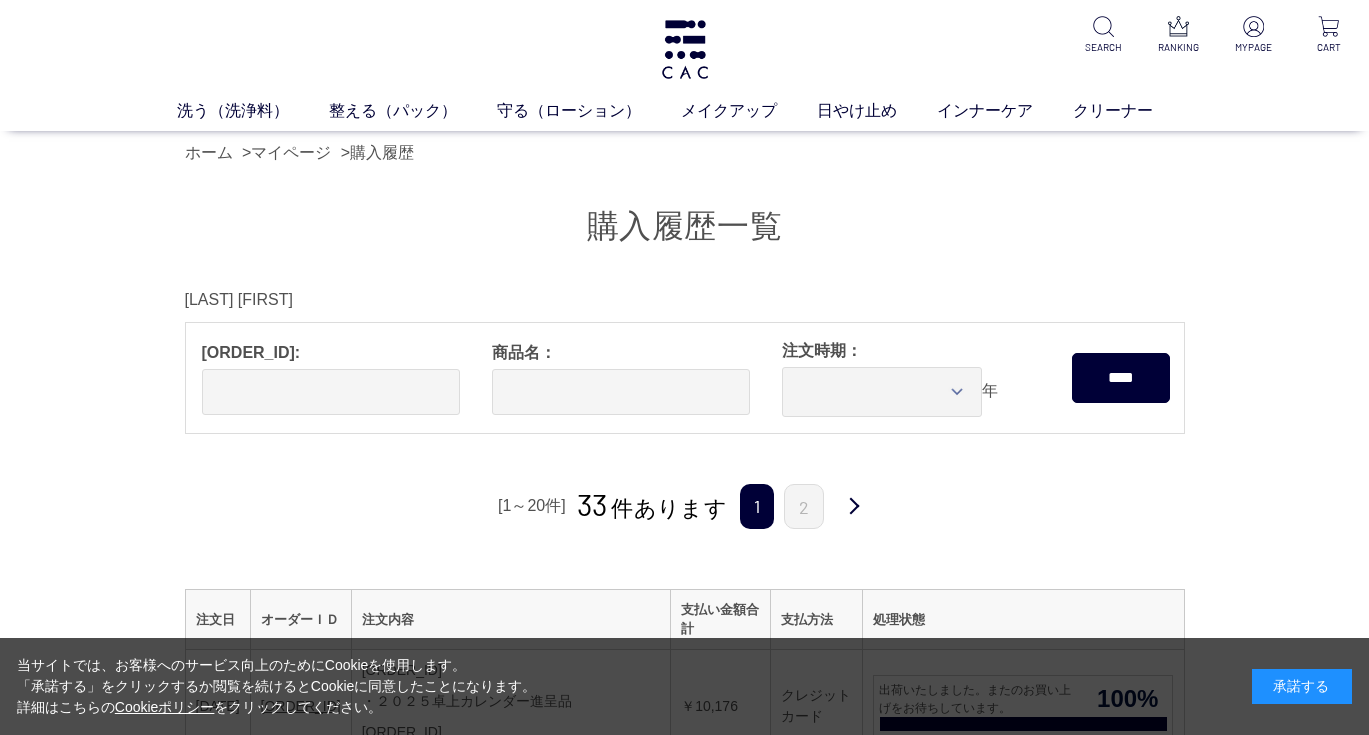scroll, scrollTop: 0, scrollLeft: 0, axis: both 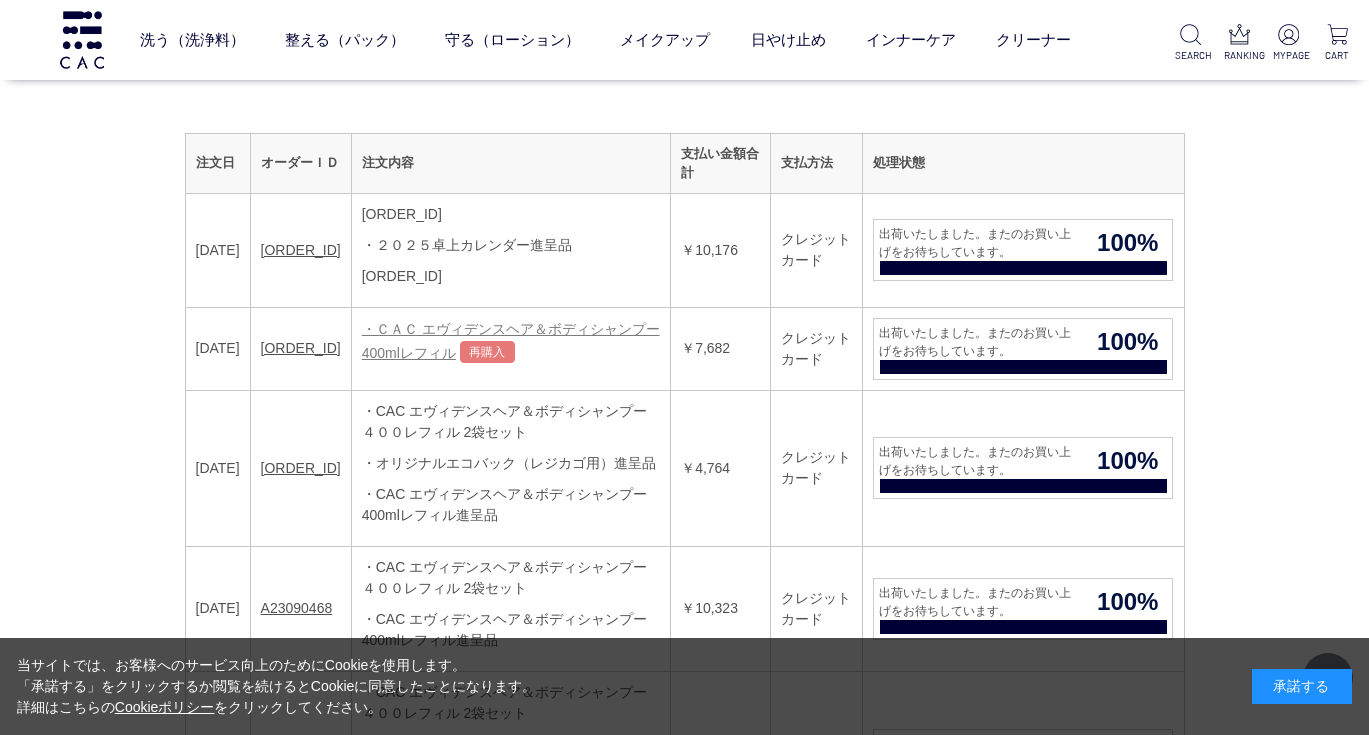 click on "・ＣＡＣ エヴィデンスヘア＆ボディシャンプー400mlレフィル" at bounding box center (511, 341) 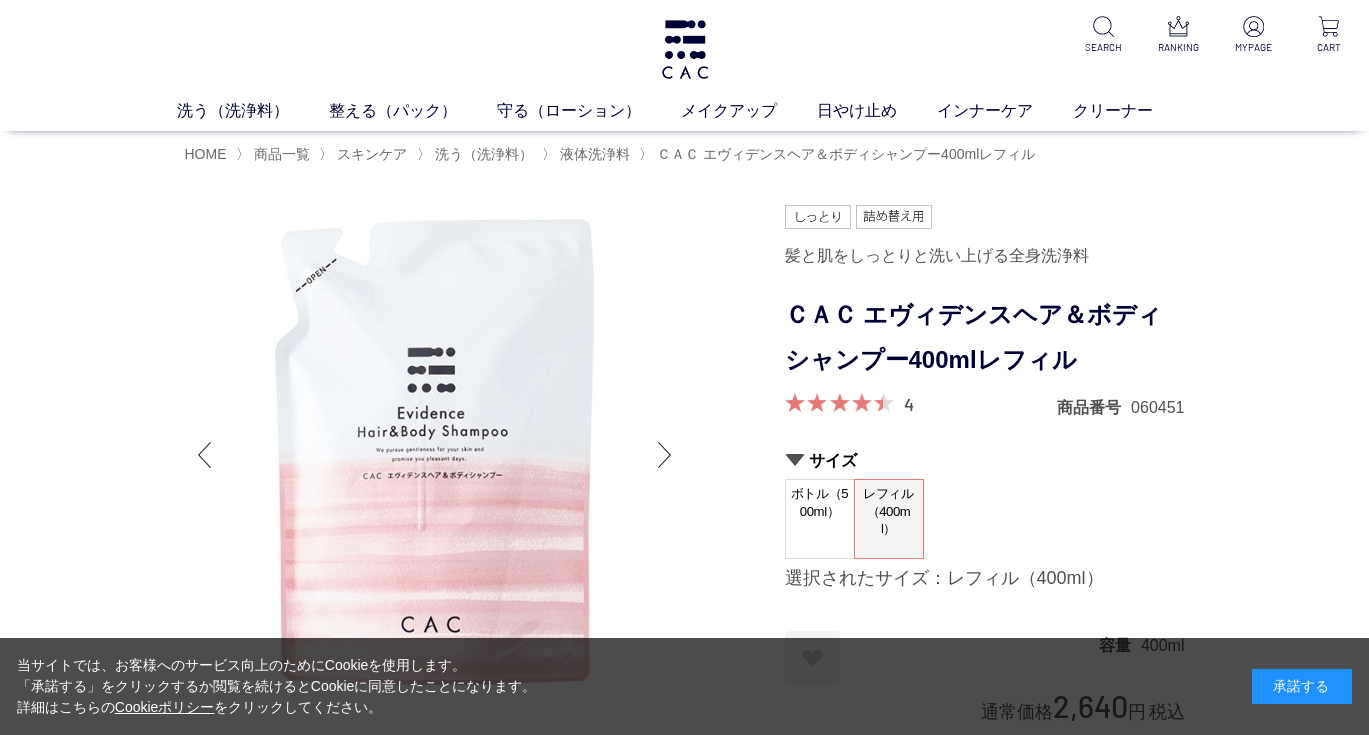 scroll, scrollTop: 0, scrollLeft: 0, axis: both 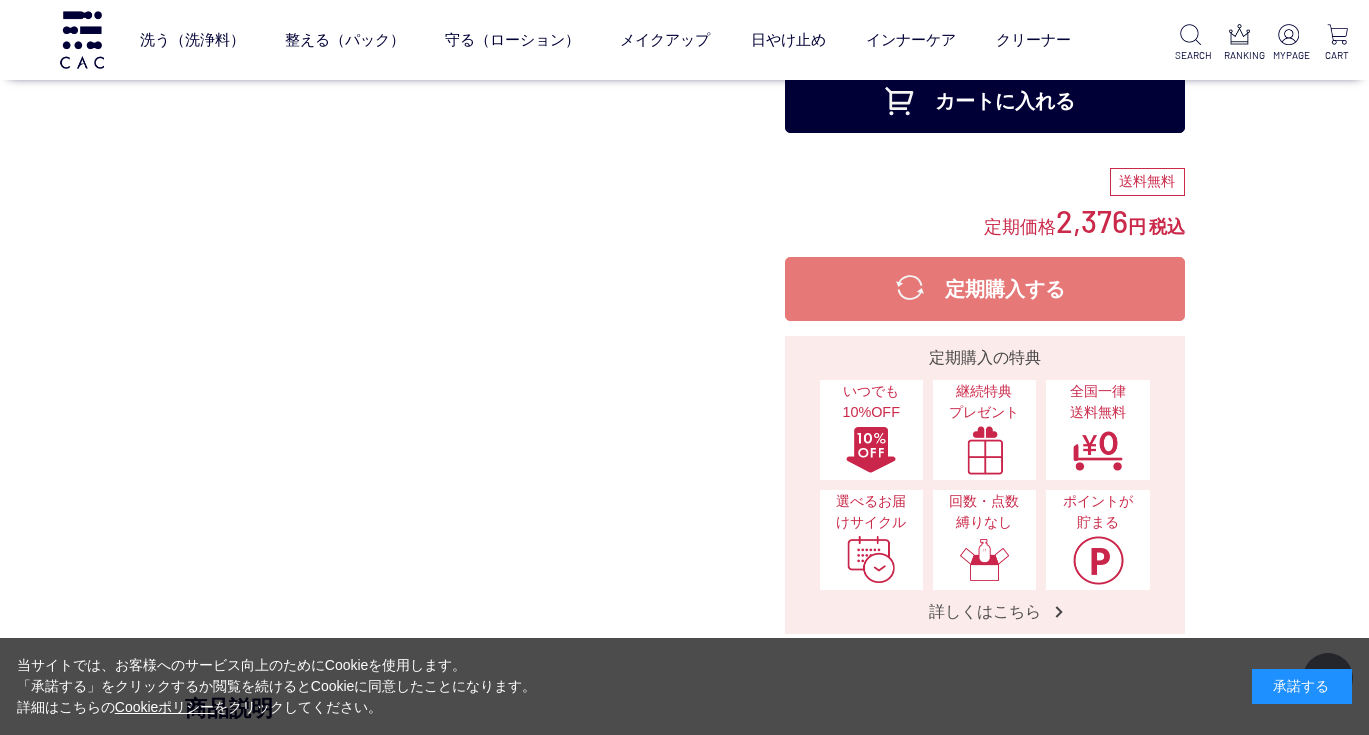 click on "カートに入れる" at bounding box center (985, 101) 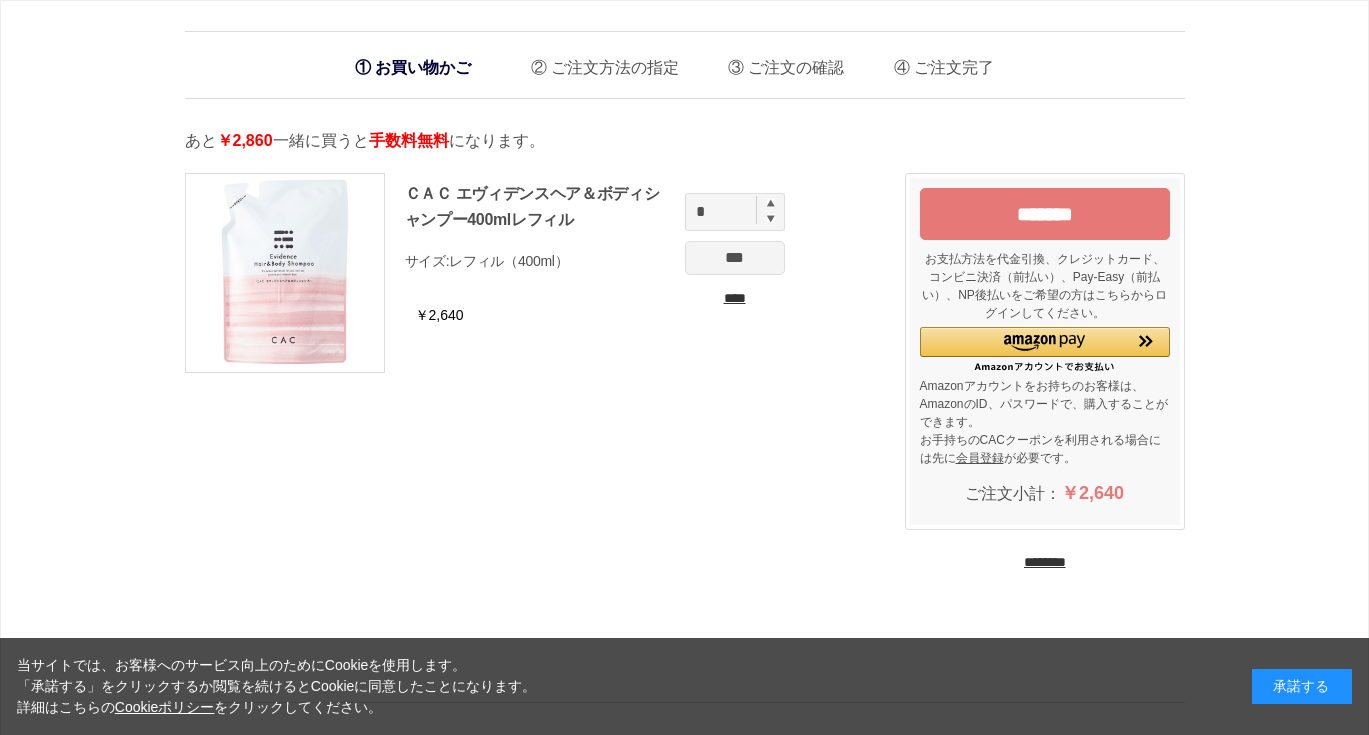 scroll, scrollTop: 0, scrollLeft: 0, axis: both 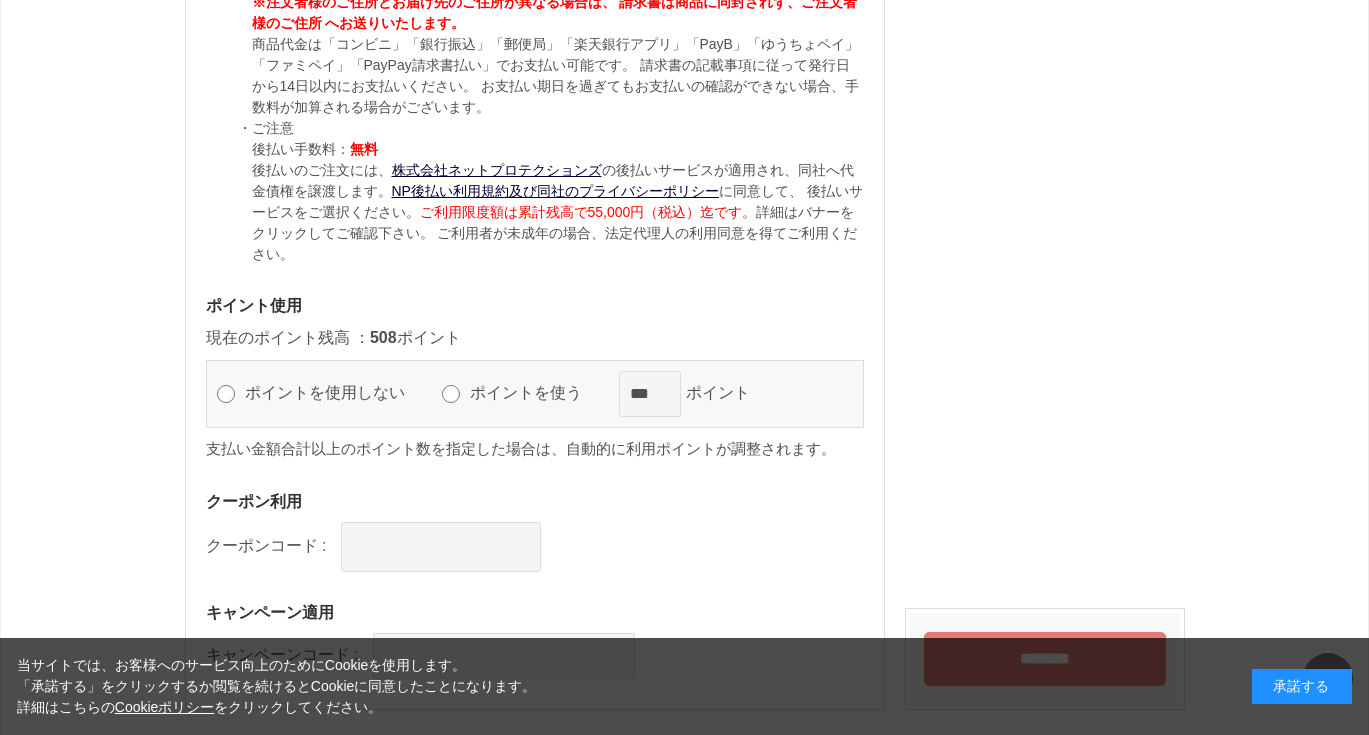 click on "ポイントを使用しない
ポイントを使う
*** ポイント" at bounding box center [535, 394] 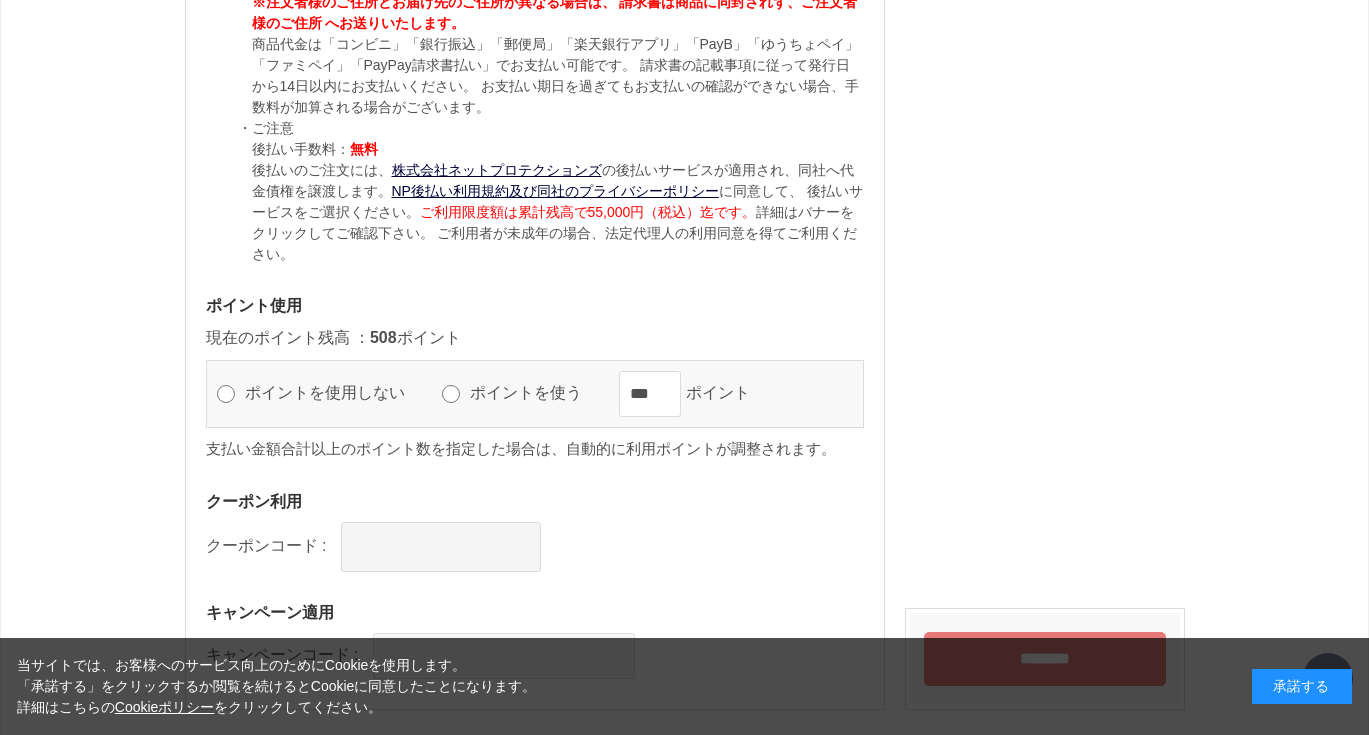 scroll, scrollTop: 2263, scrollLeft: 0, axis: vertical 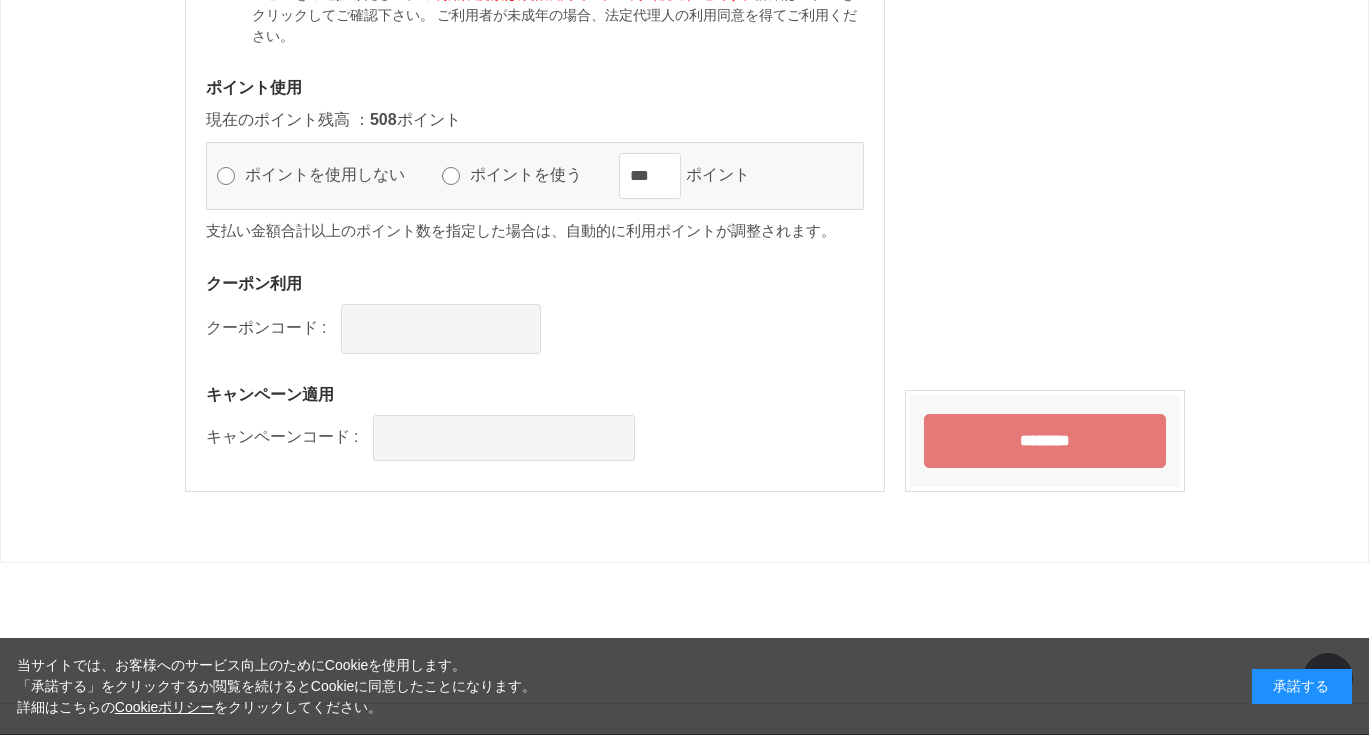 click on "********" at bounding box center [1045, 441] 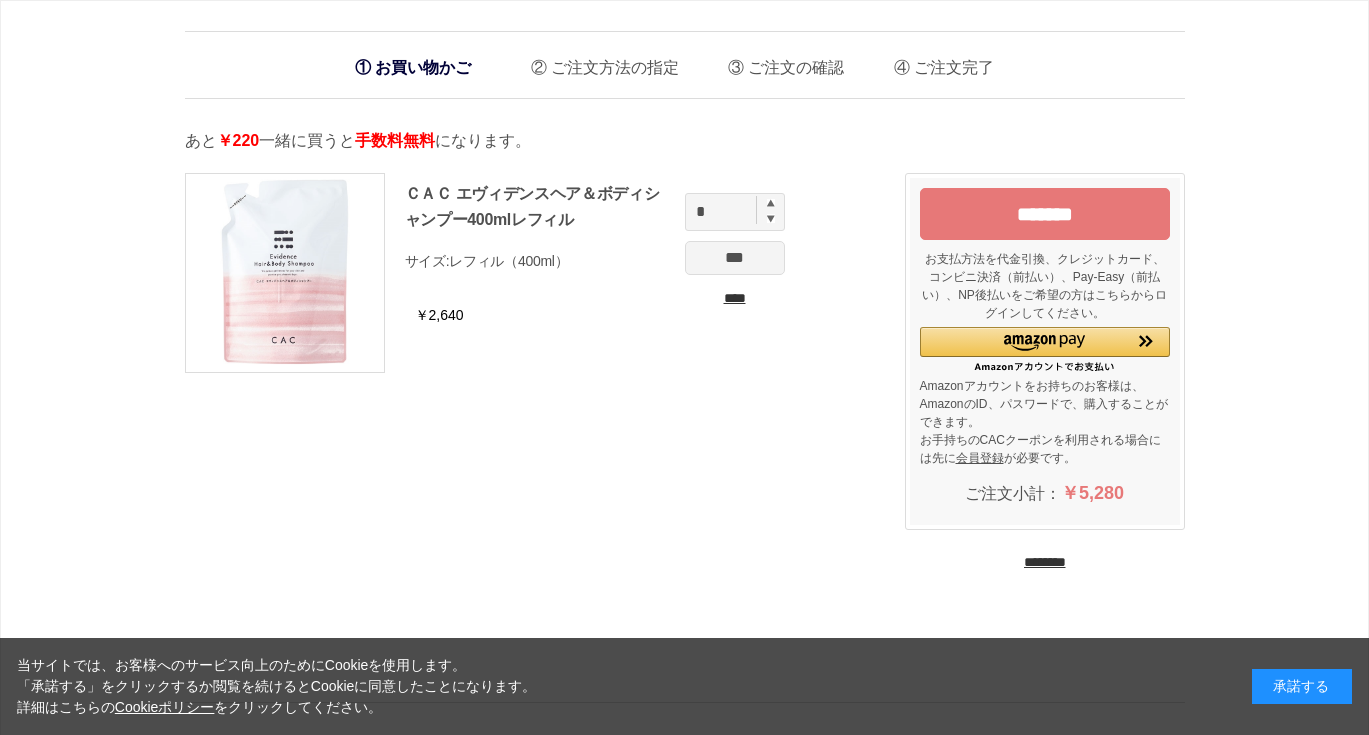 scroll, scrollTop: 0, scrollLeft: 0, axis: both 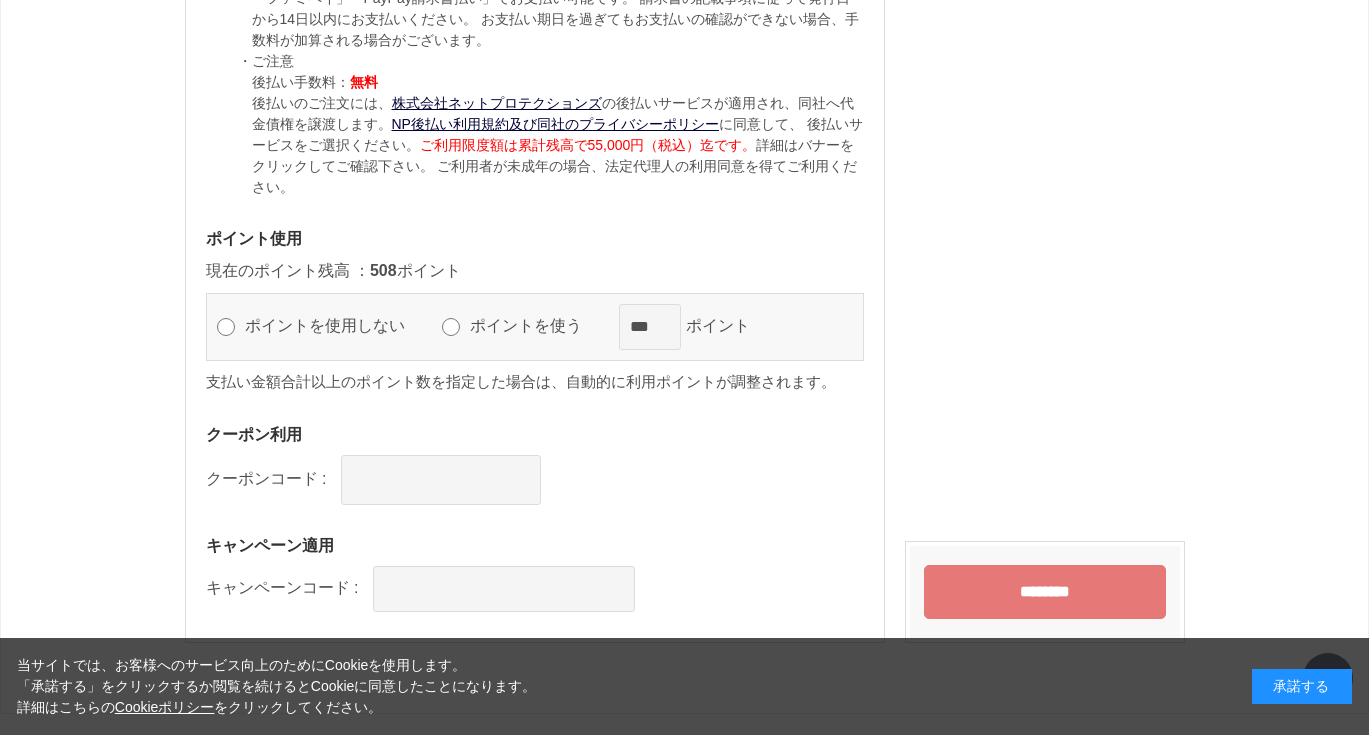 click on "ポイントを使う" at bounding box center [535, 325] 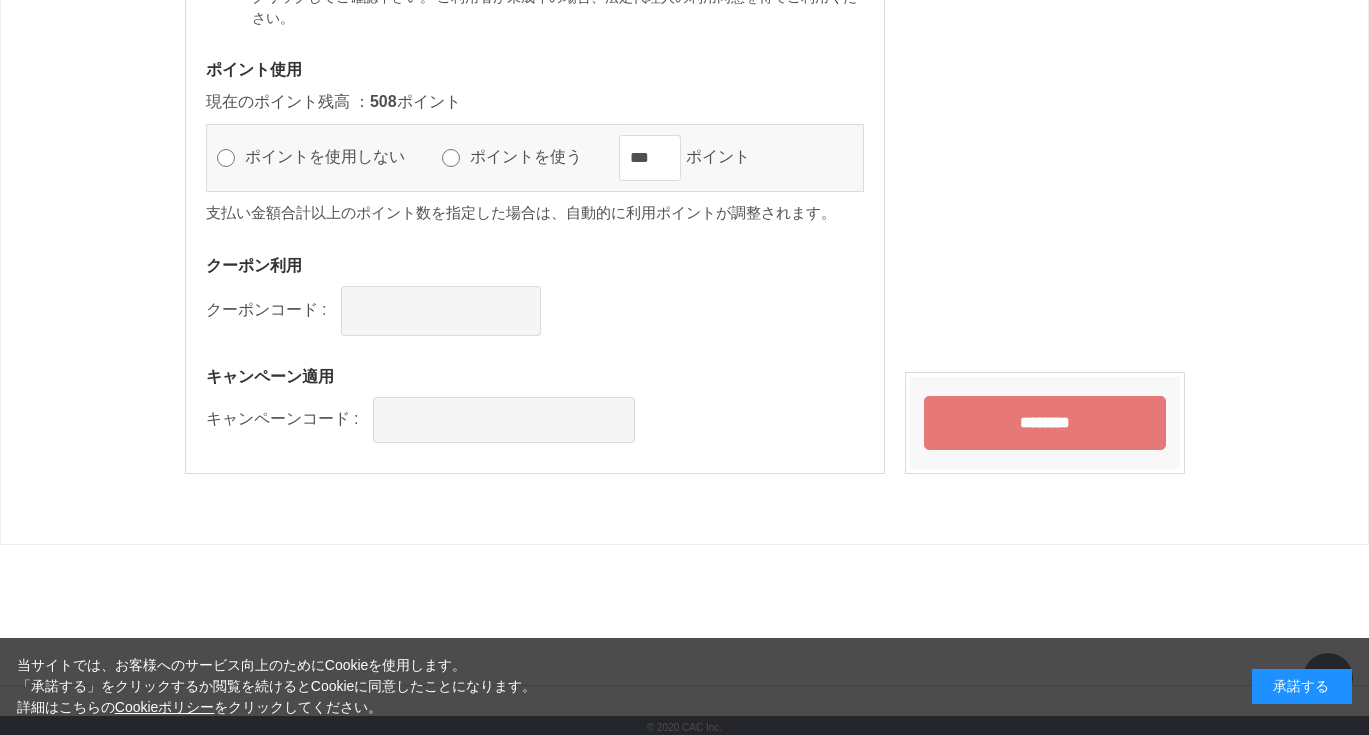 scroll, scrollTop: 2279, scrollLeft: 0, axis: vertical 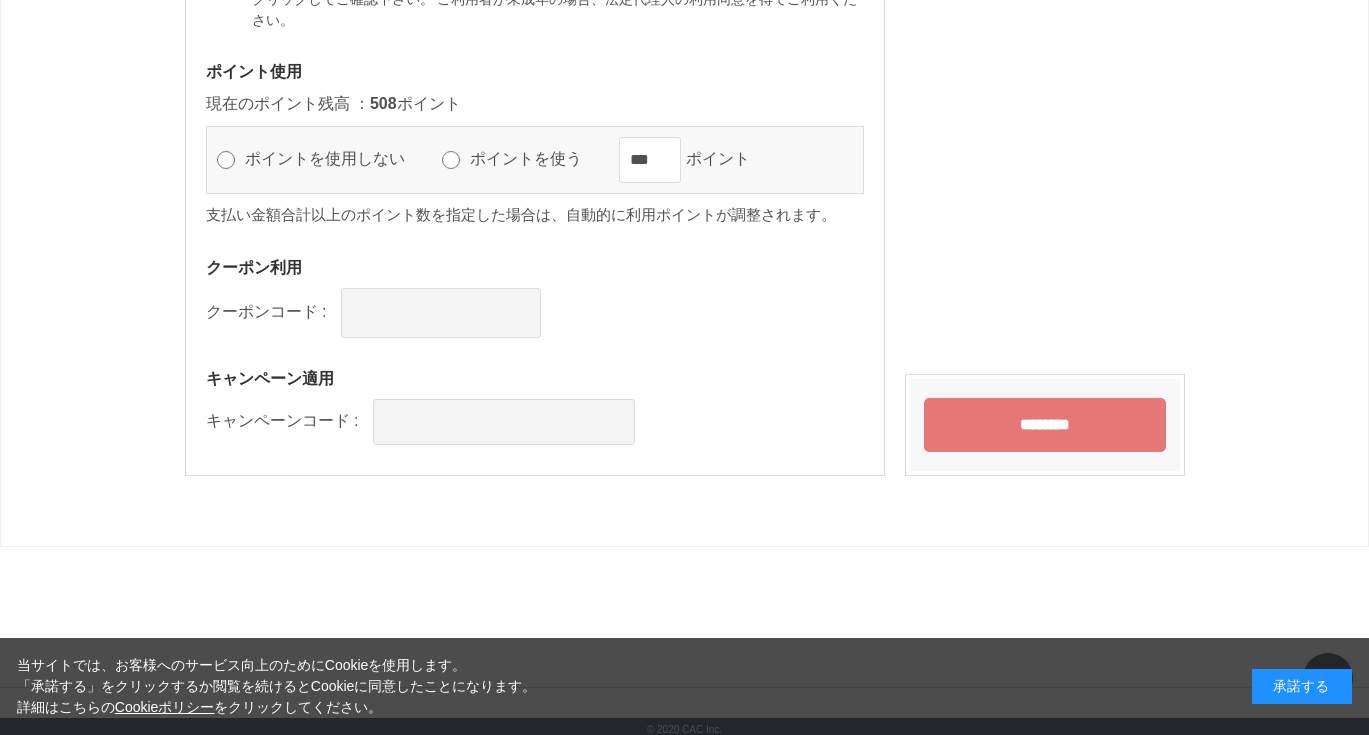 click on "********" at bounding box center [1045, 425] 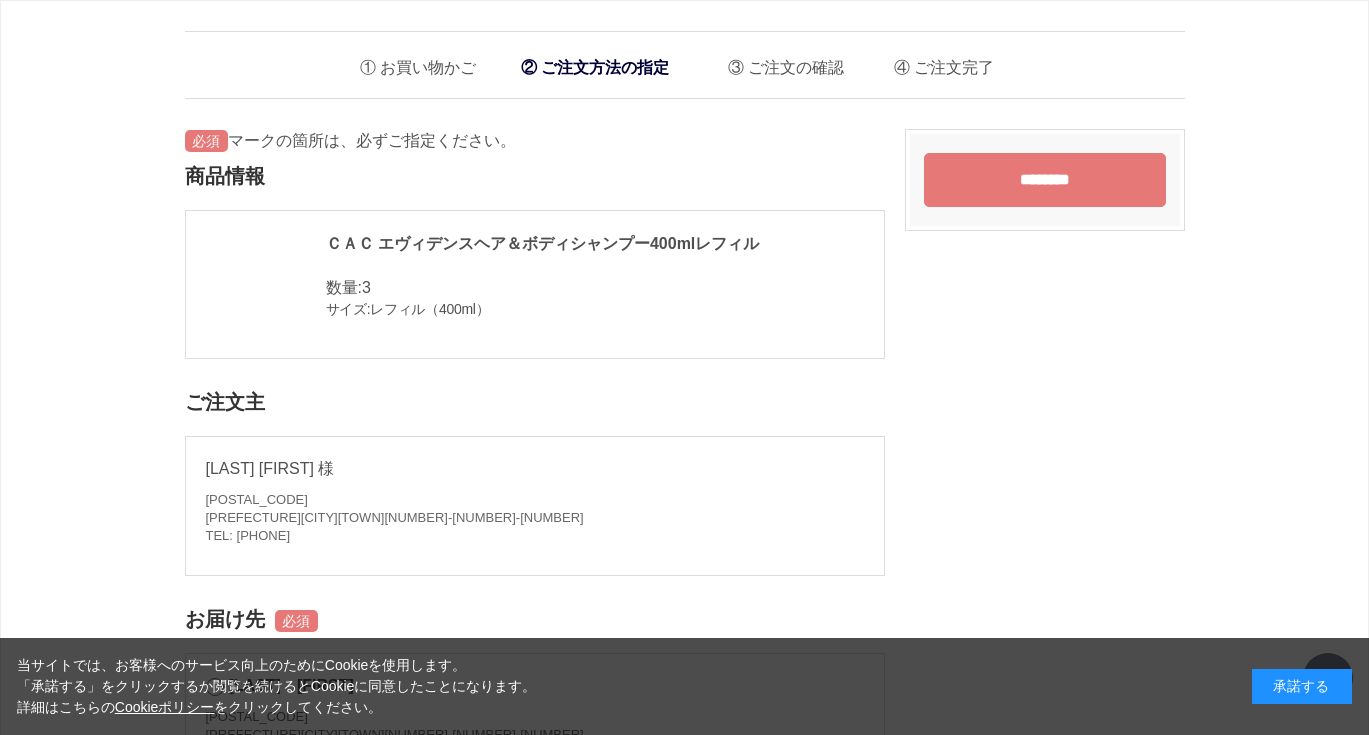 scroll, scrollTop: 1236, scrollLeft: 0, axis: vertical 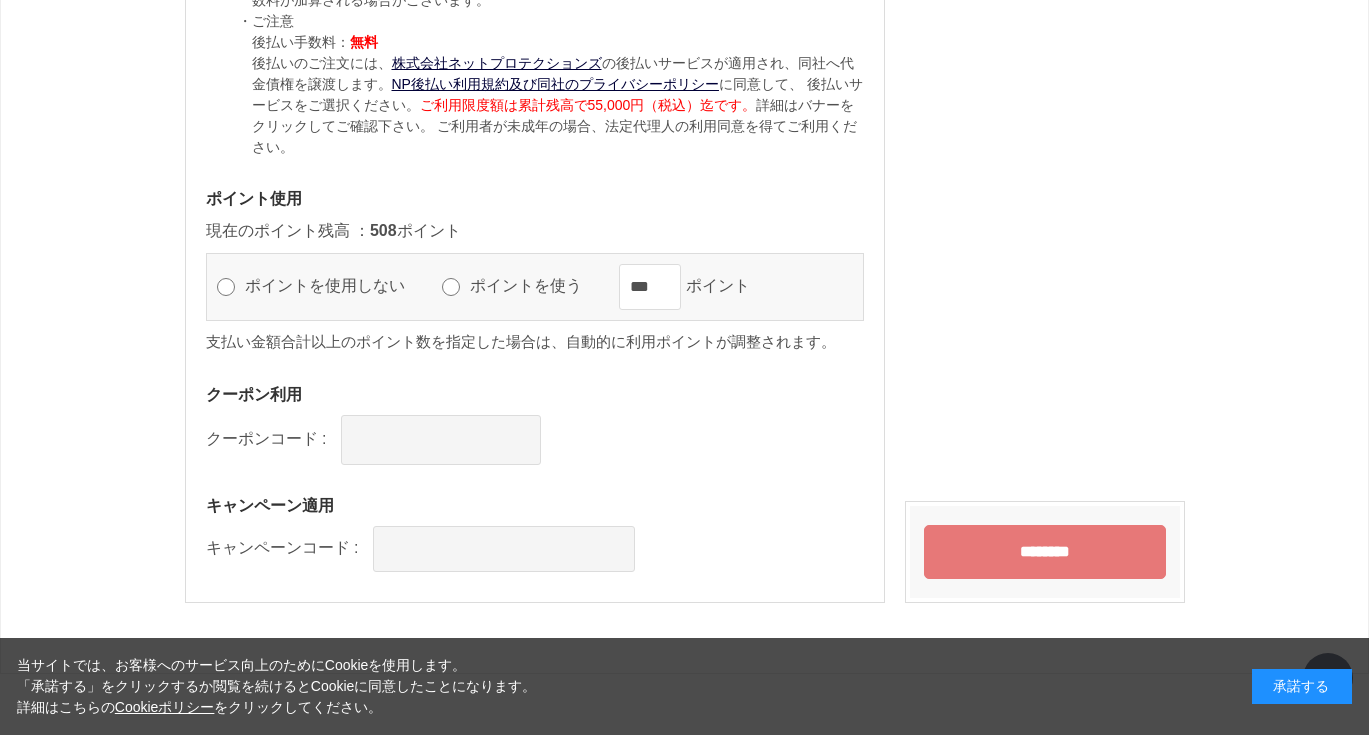 click on "********" at bounding box center [1045, 552] 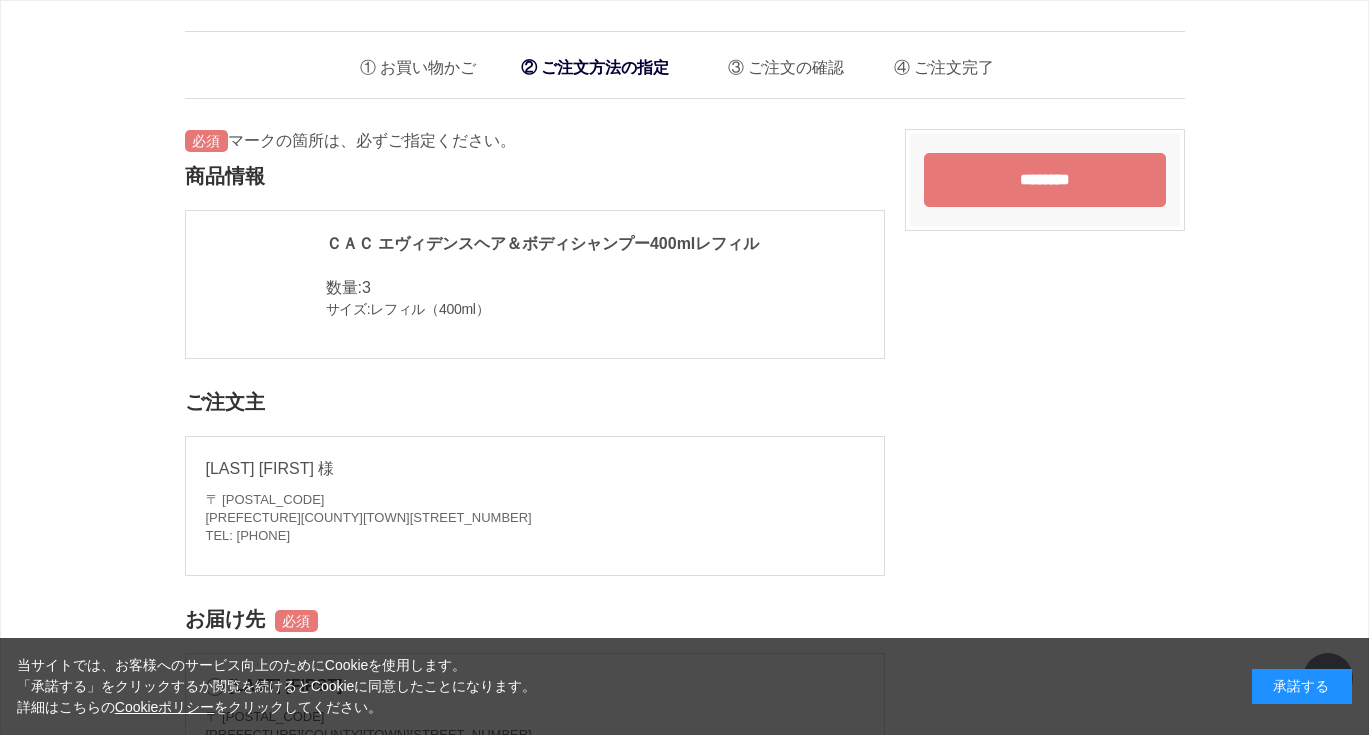 scroll, scrollTop: 1236, scrollLeft: 0, axis: vertical 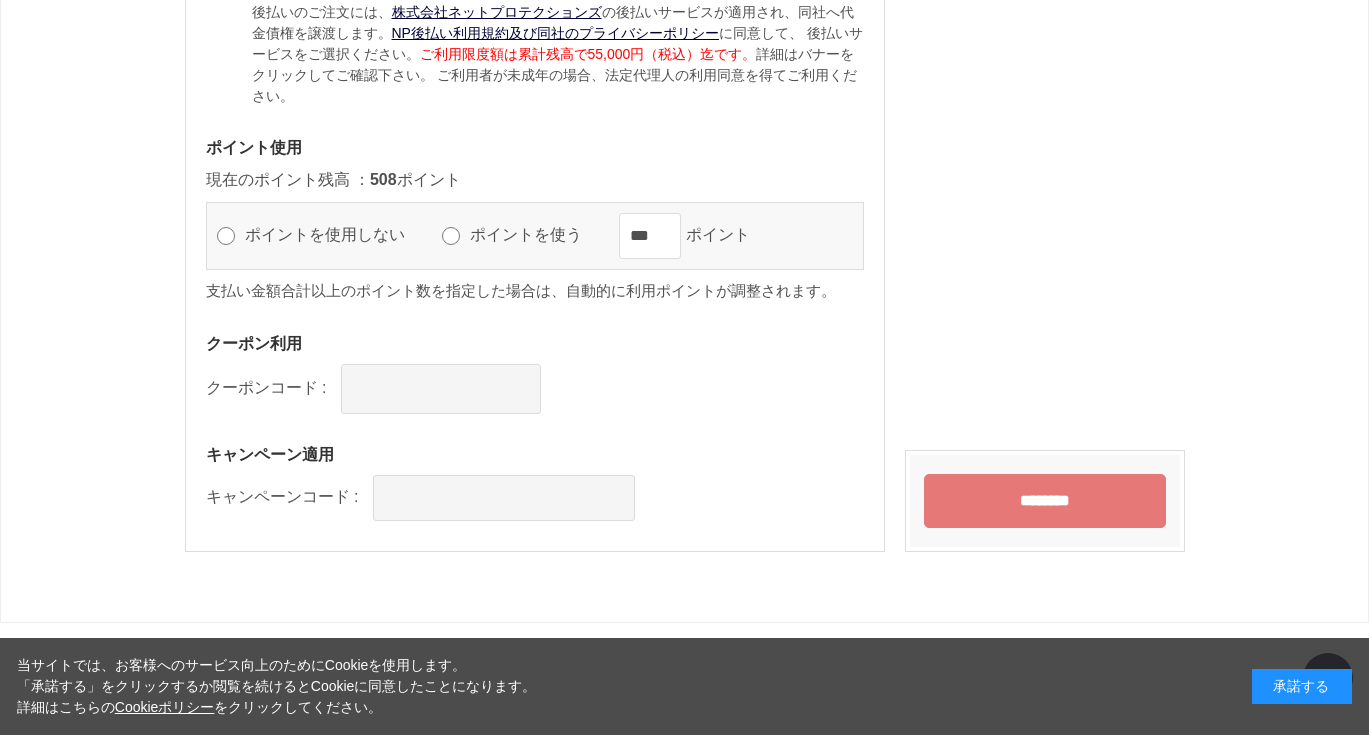 click on "********" at bounding box center (1045, 501) 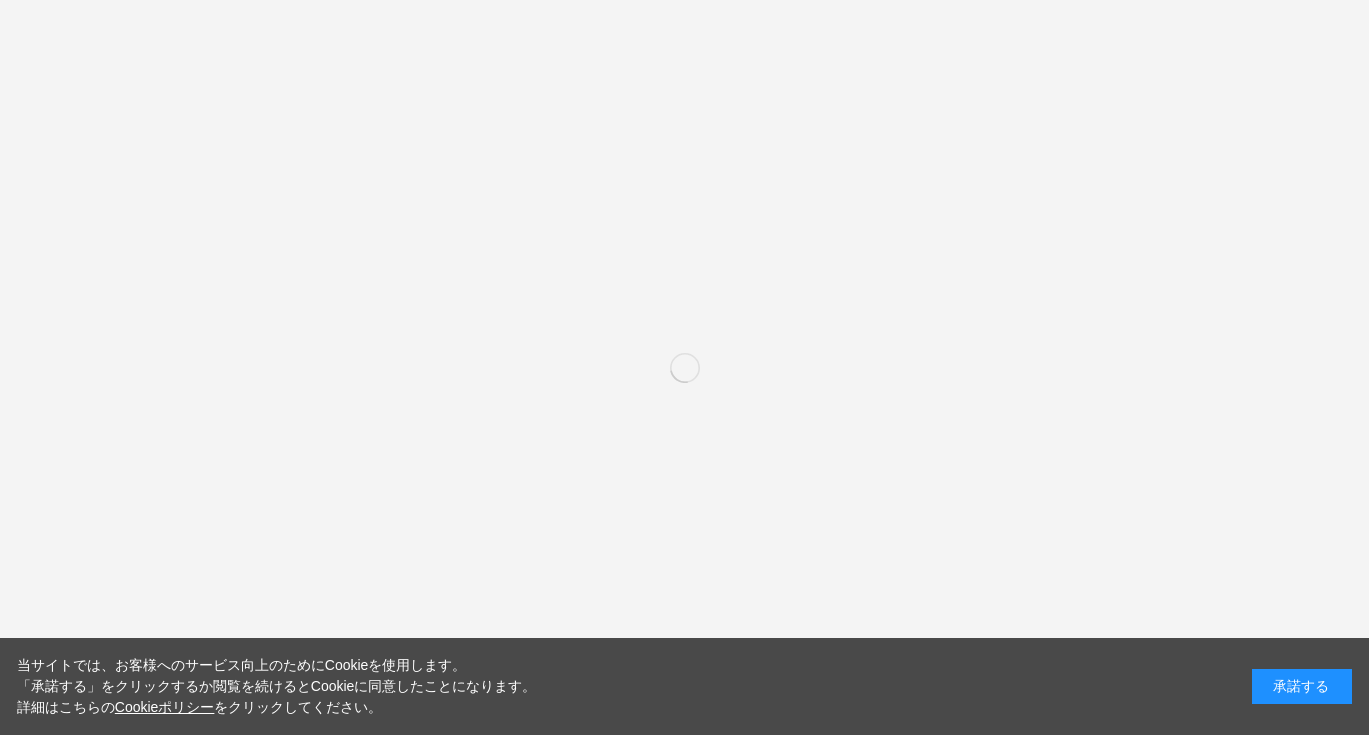 scroll, scrollTop: 0, scrollLeft: 0, axis: both 